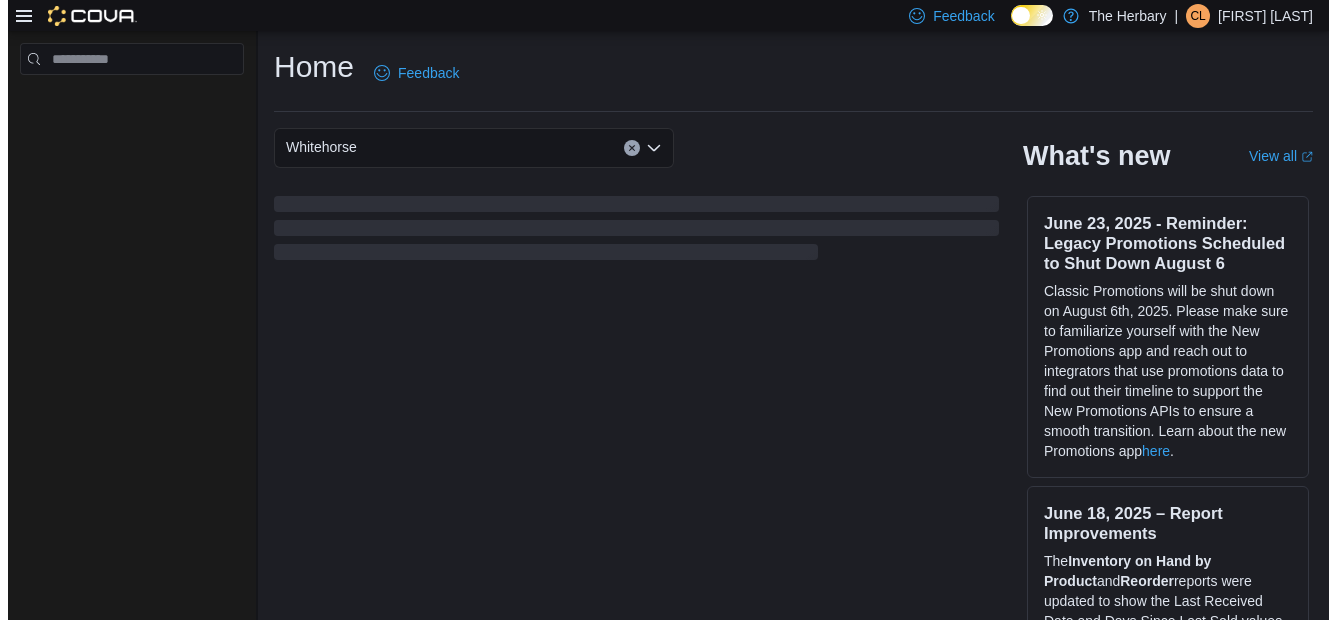 scroll, scrollTop: 0, scrollLeft: 0, axis: both 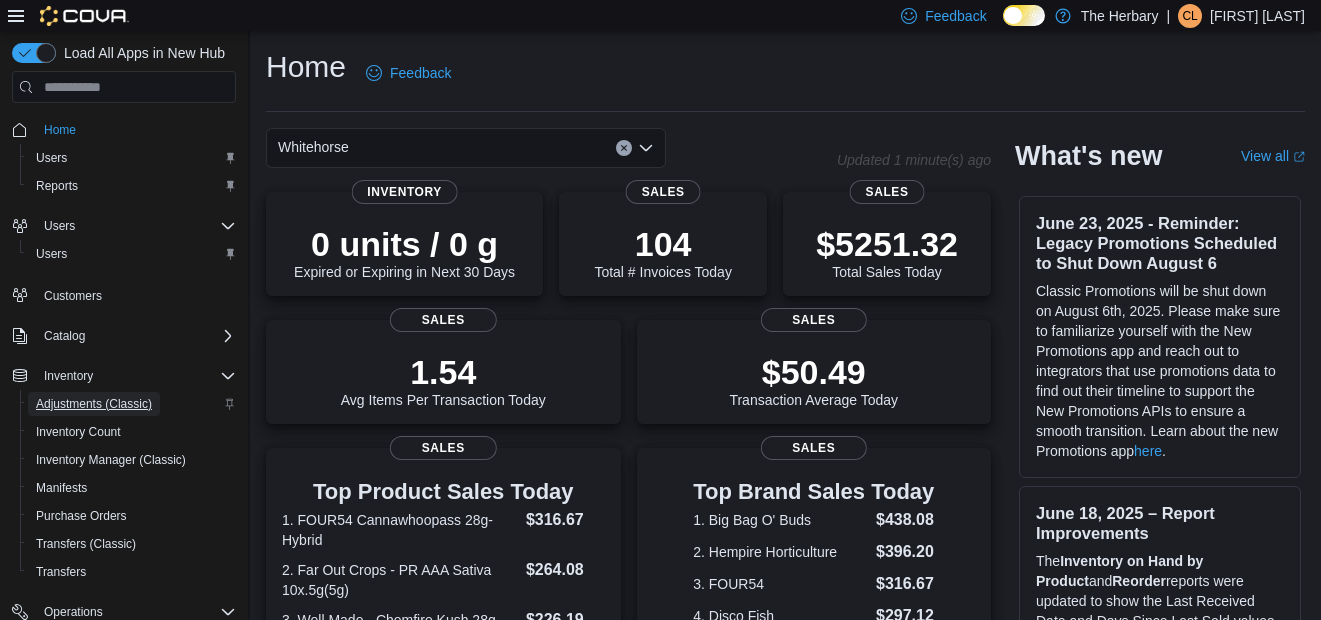 click on "Adjustments (Classic)" at bounding box center (94, 404) 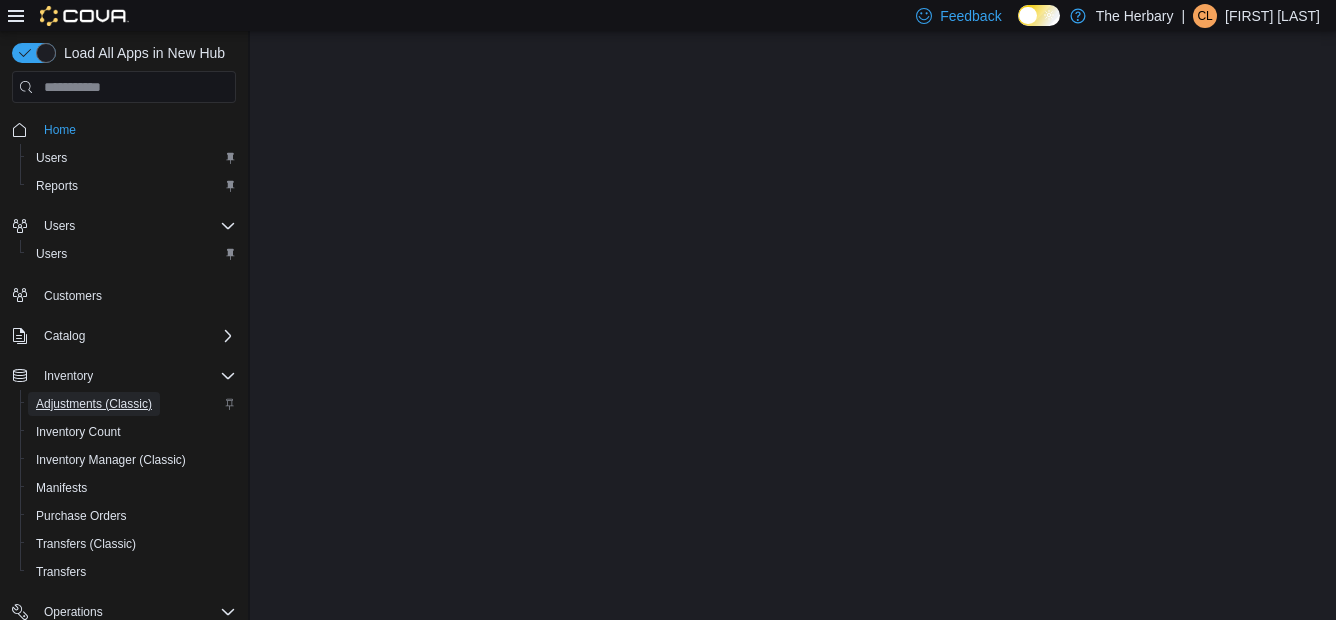 scroll, scrollTop: 0, scrollLeft: 0, axis: both 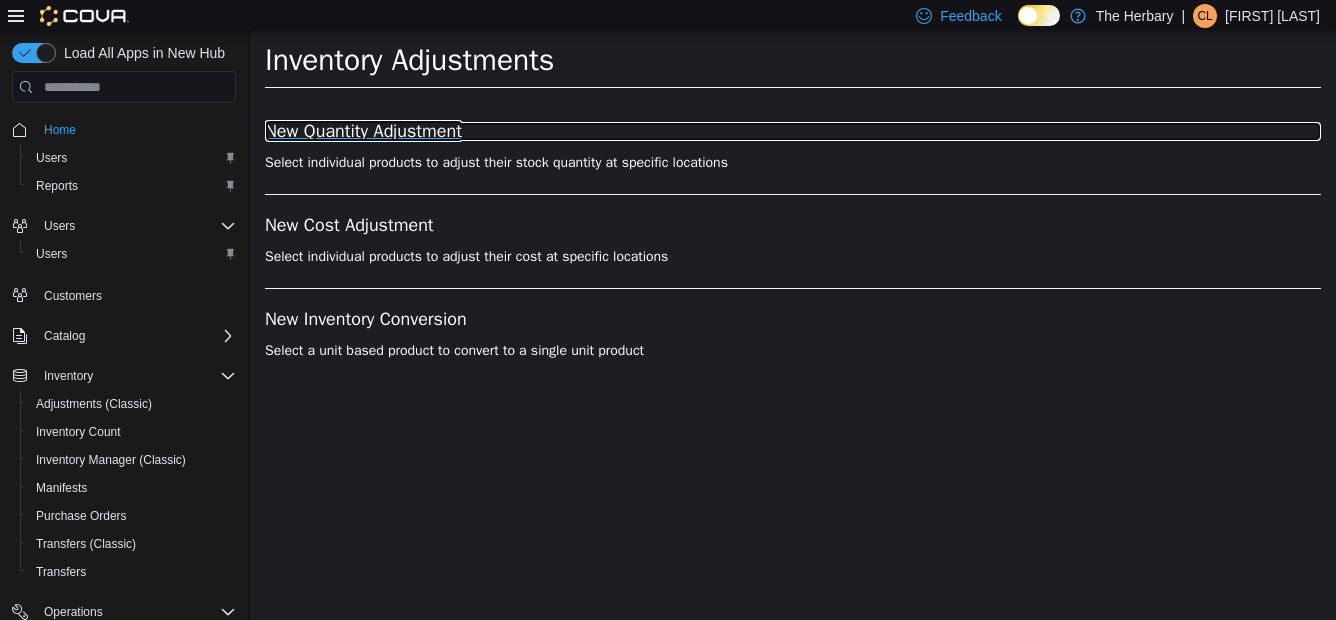 click on "New Quantity Adjustment" at bounding box center (793, 132) 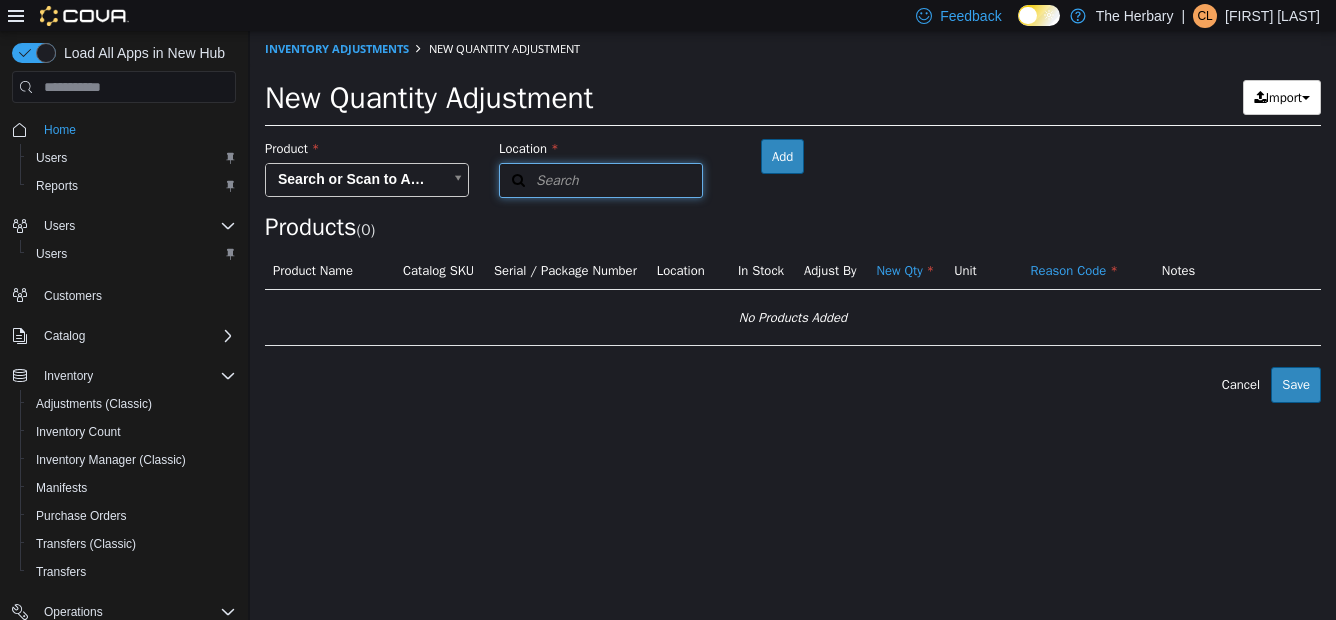 click on "Search" at bounding box center [601, 180] 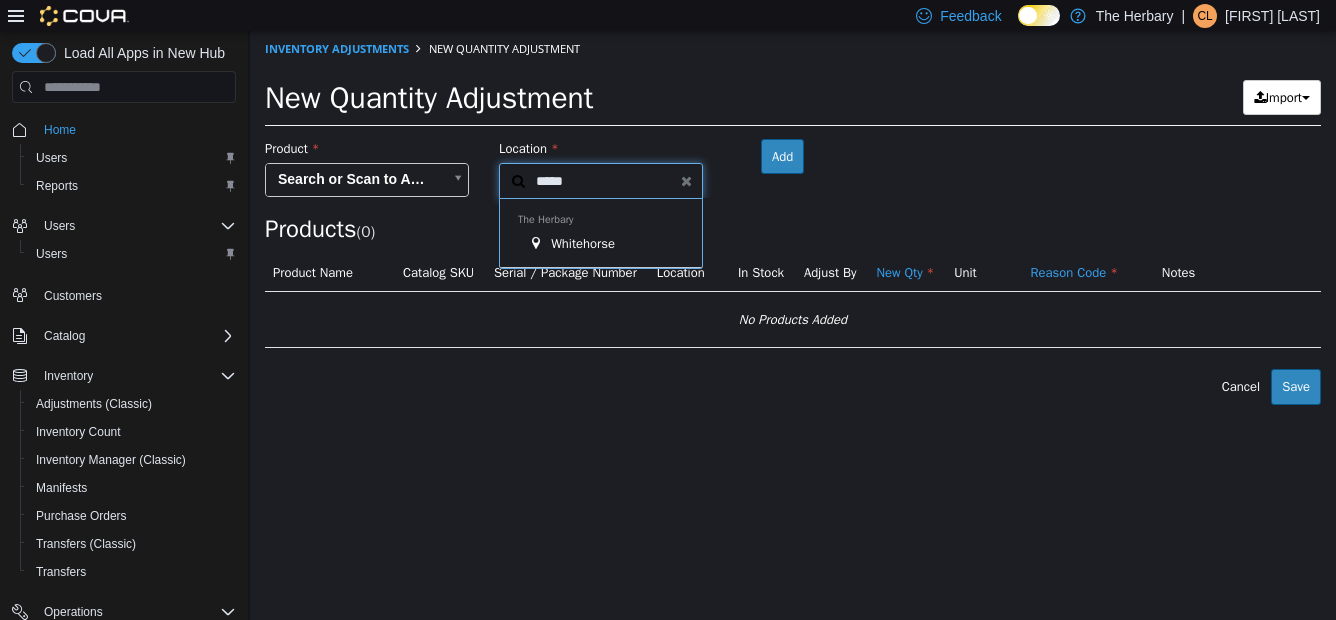 type on "*****" 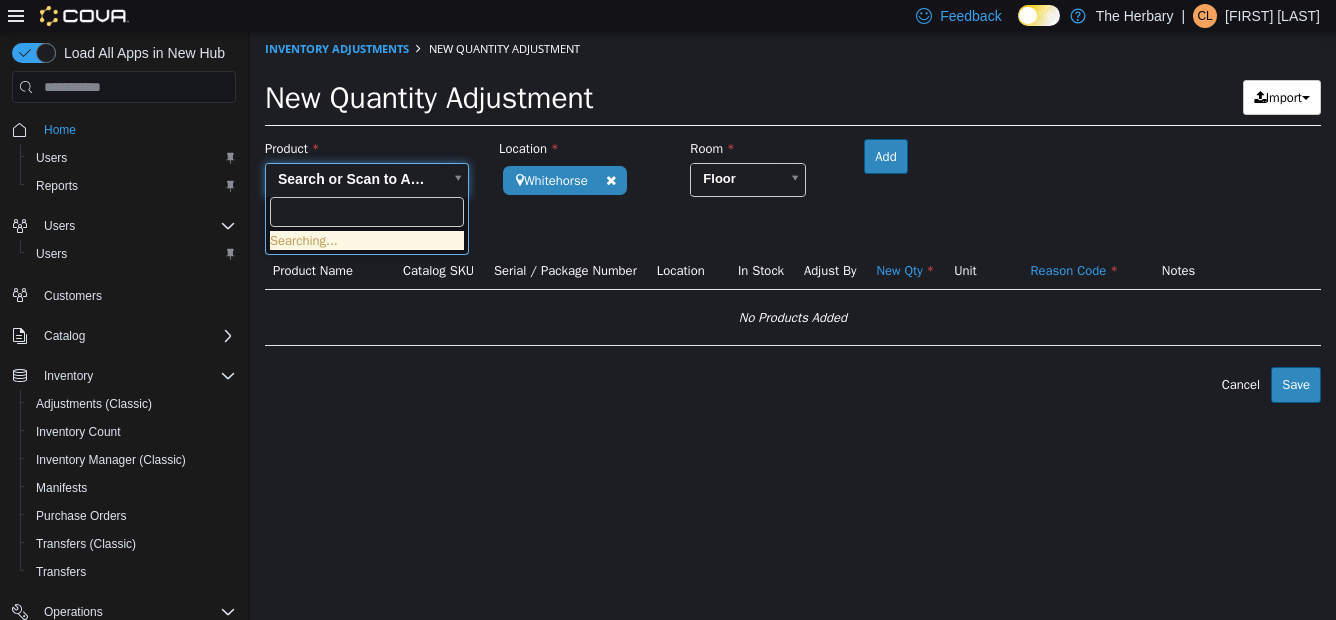 click on "**********" at bounding box center (793, 217) 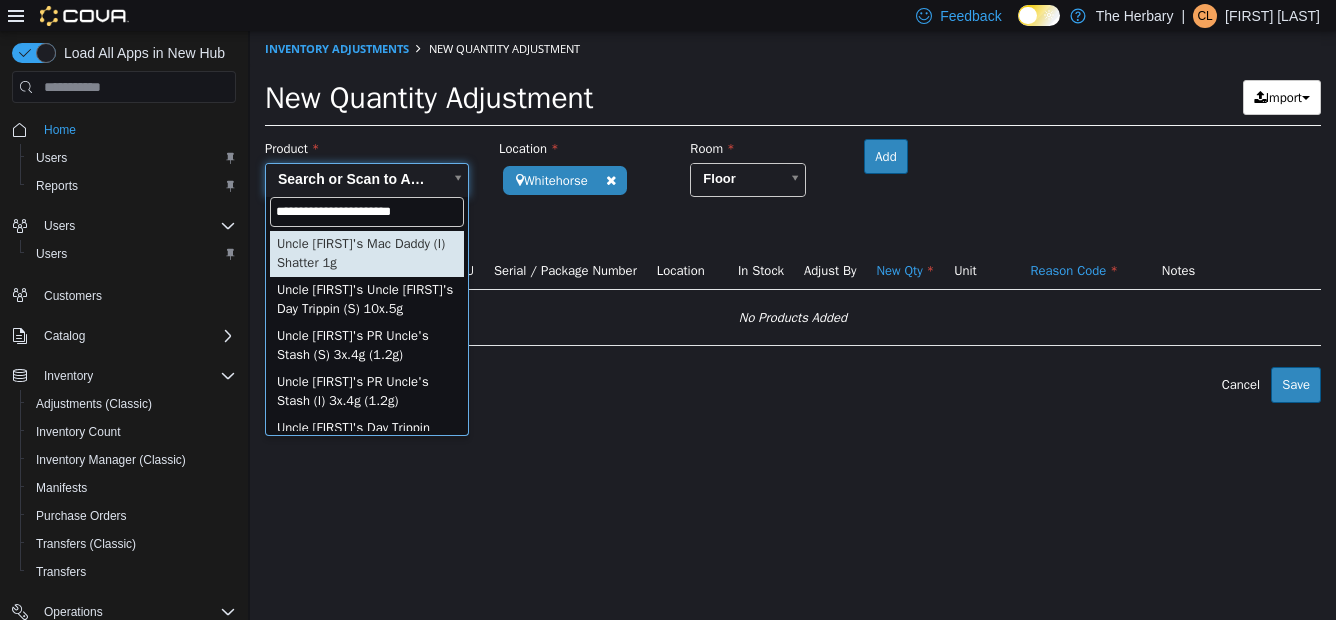 type on "**********" 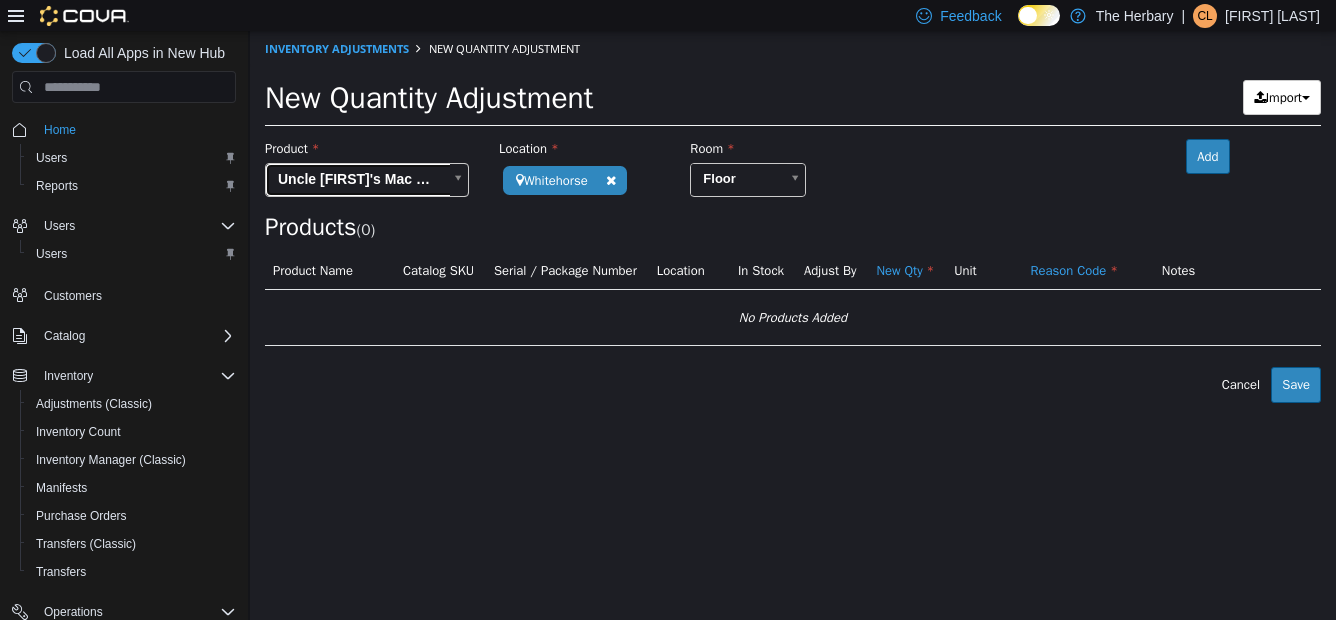 type on "**********" 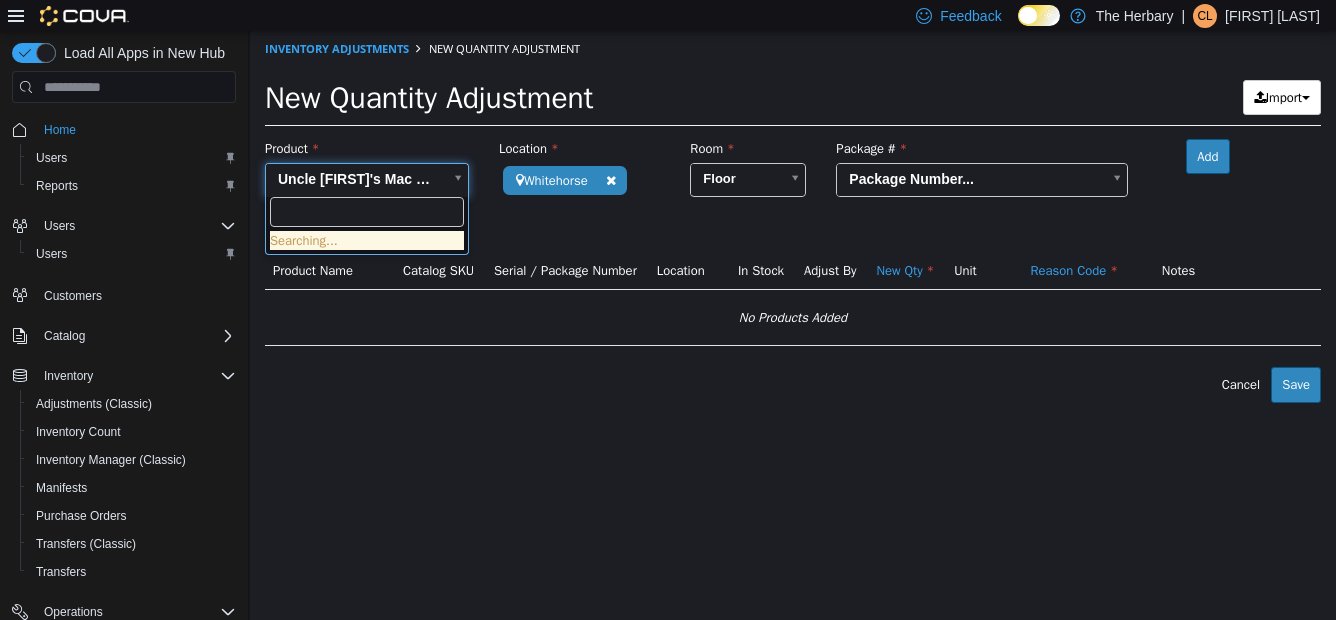 click on "**********" at bounding box center (793, 217) 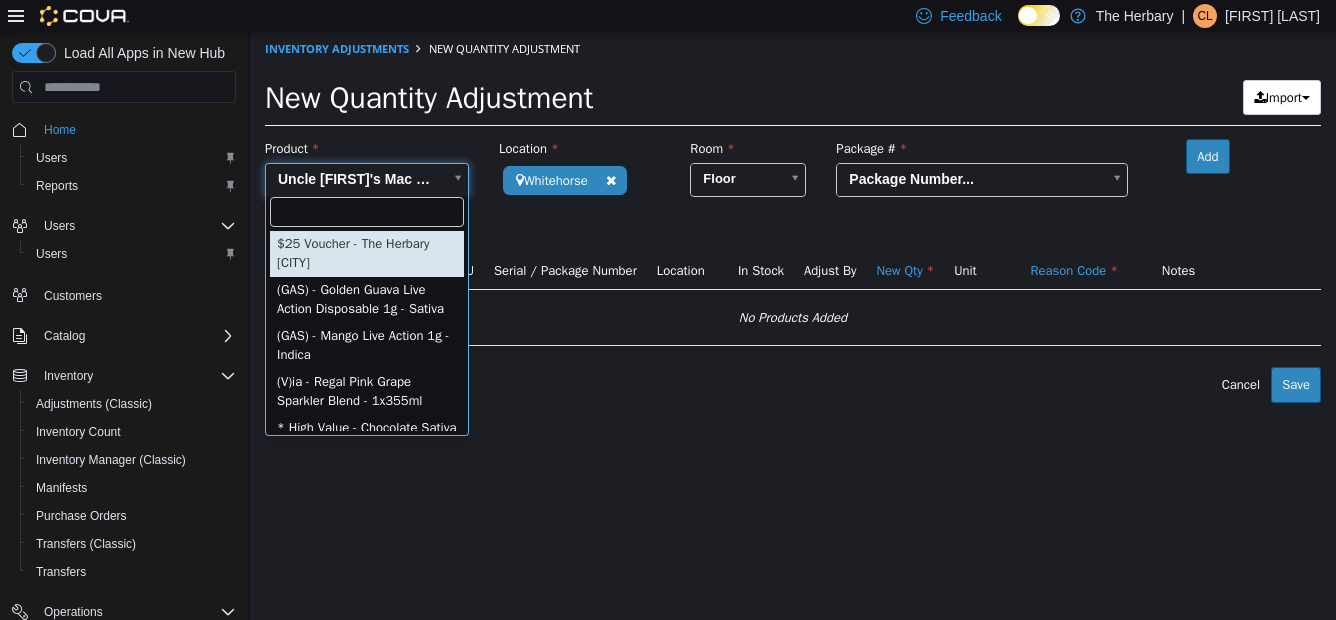 click on "**********" at bounding box center [793, 217] 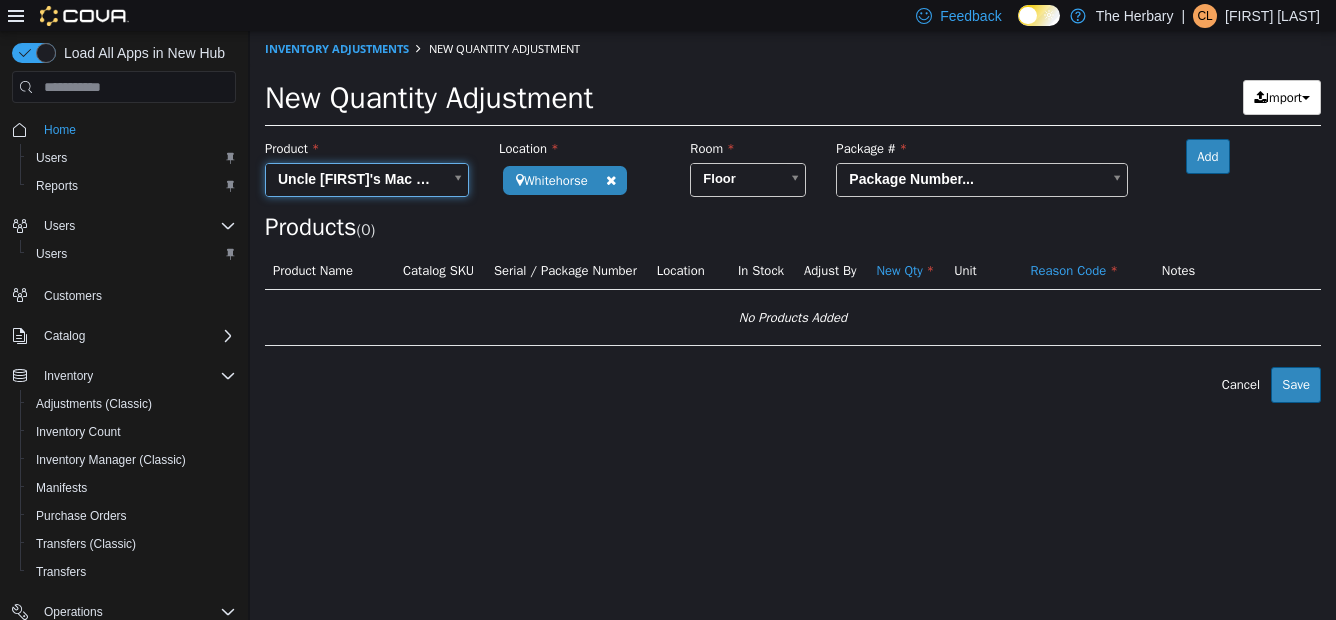 click on "**********" at bounding box center (793, 217) 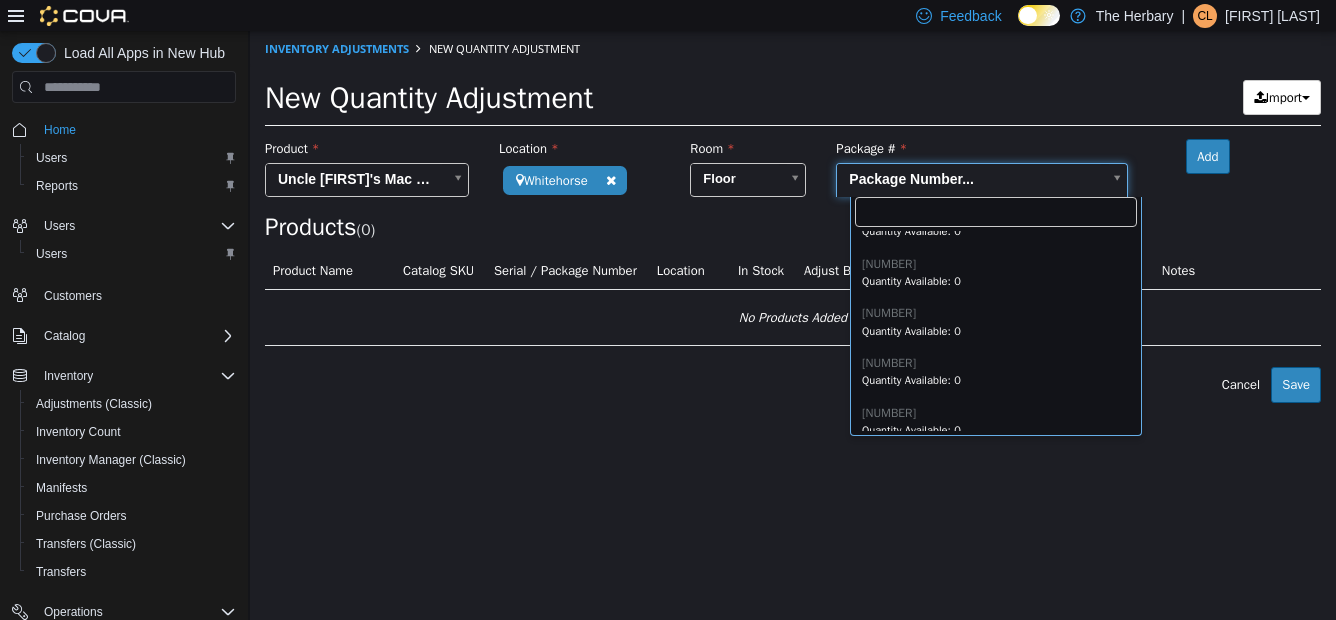 scroll, scrollTop: 297, scrollLeft: 0, axis: vertical 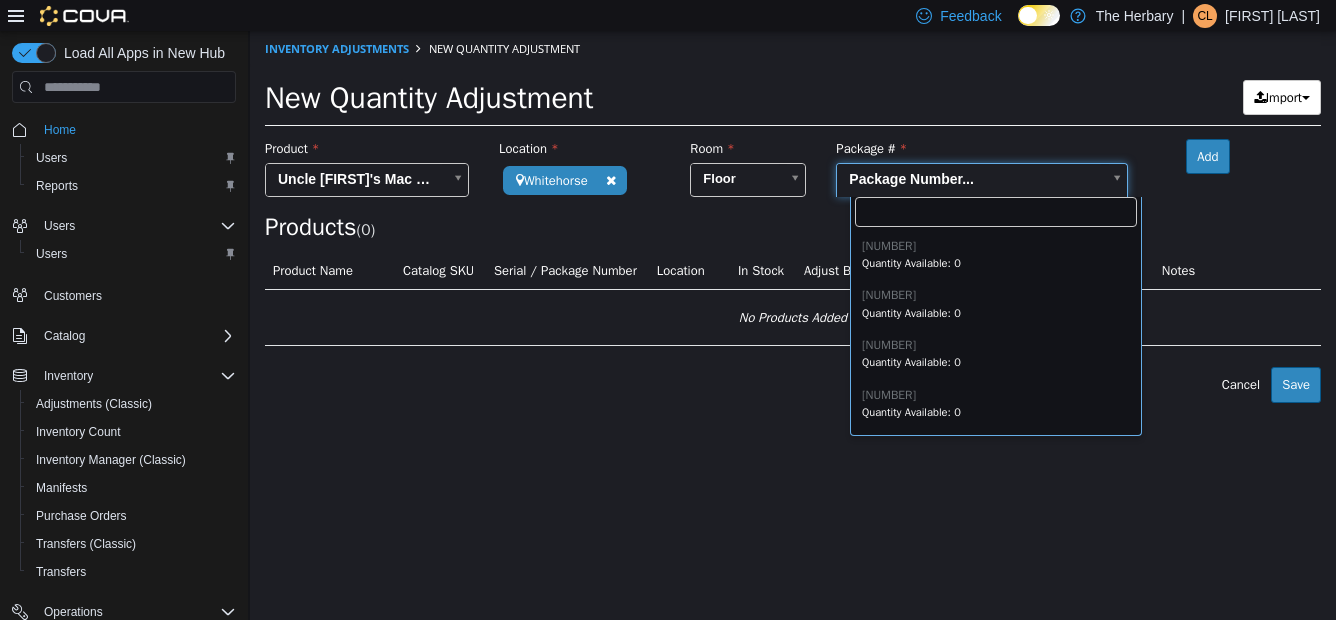 click on "**********" at bounding box center (793, 217) 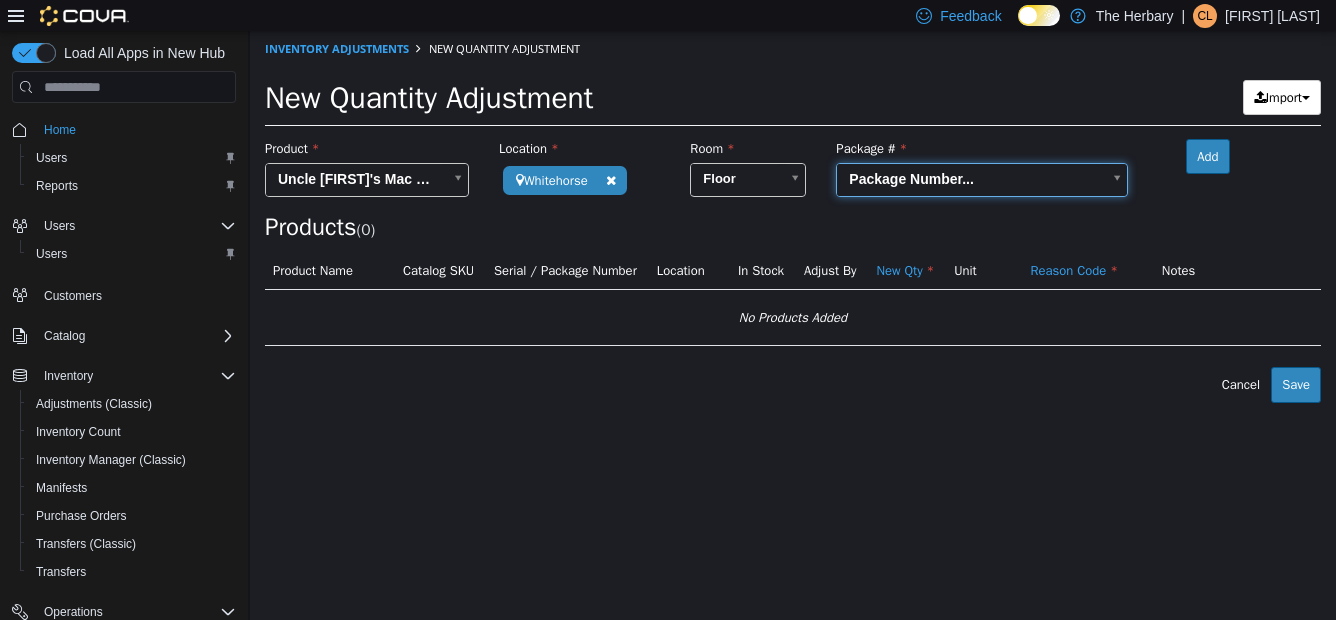 click on "**********" at bounding box center [793, 217] 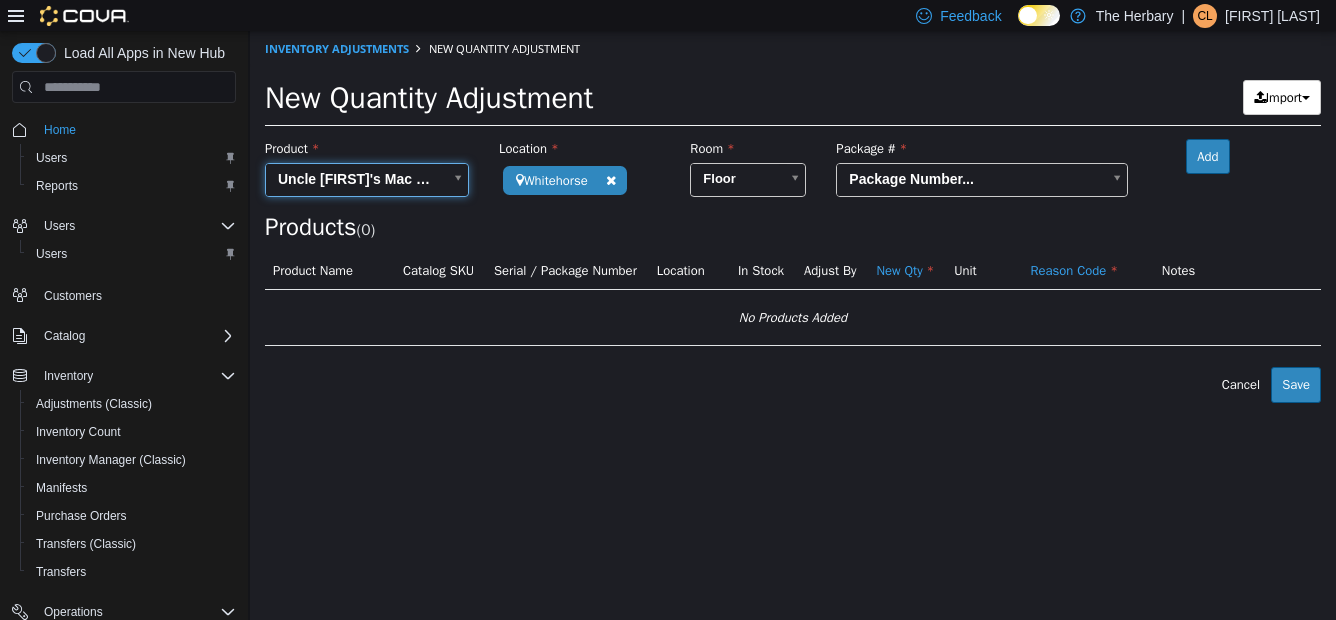 click on "**********" at bounding box center [793, 217] 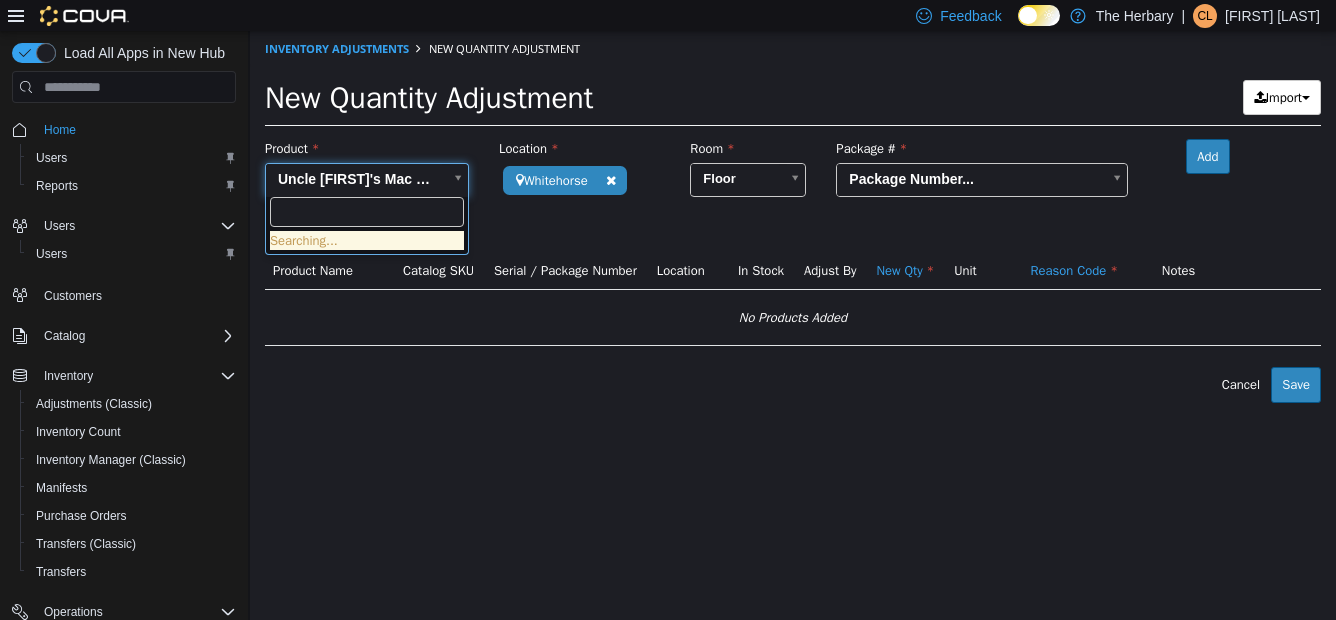 click on "**********" at bounding box center [793, 217] 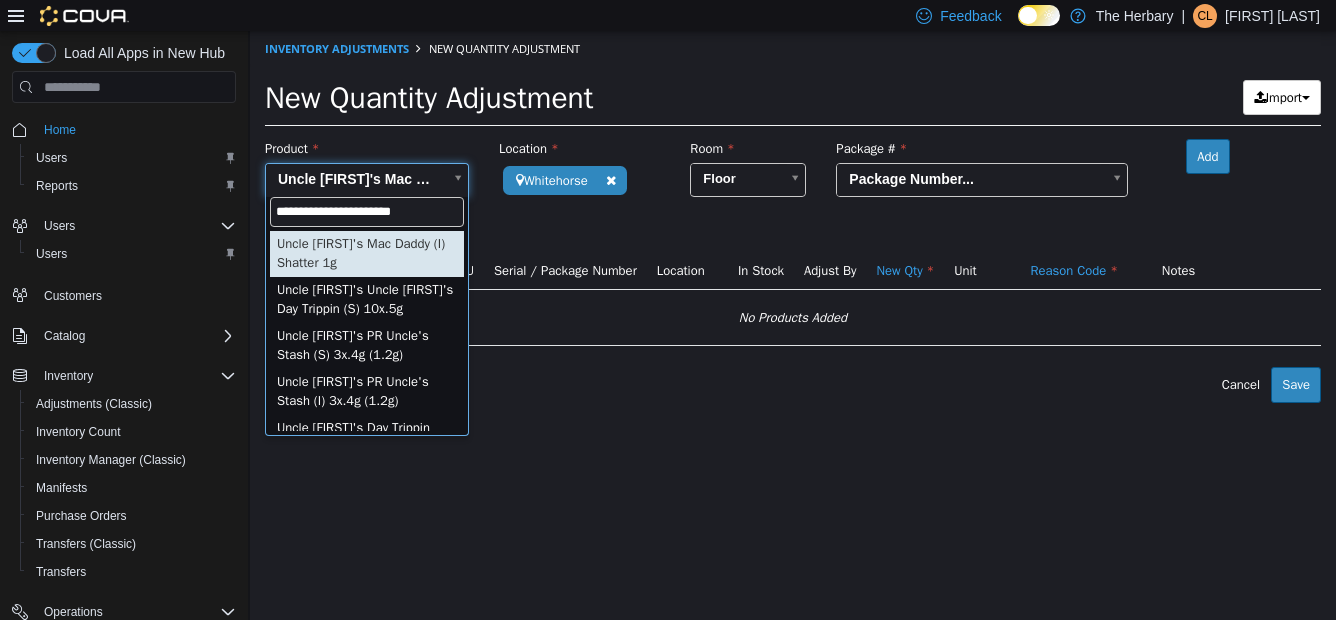 scroll, scrollTop: 0, scrollLeft: 4, axis: horizontal 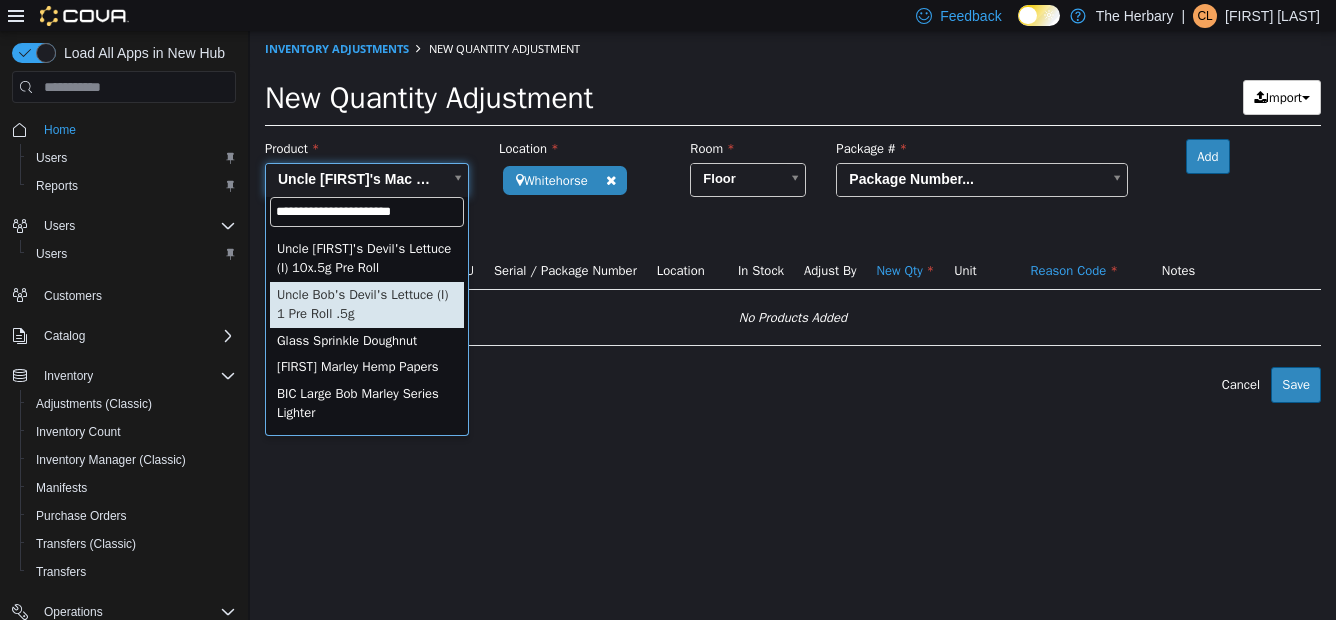 type on "**********" 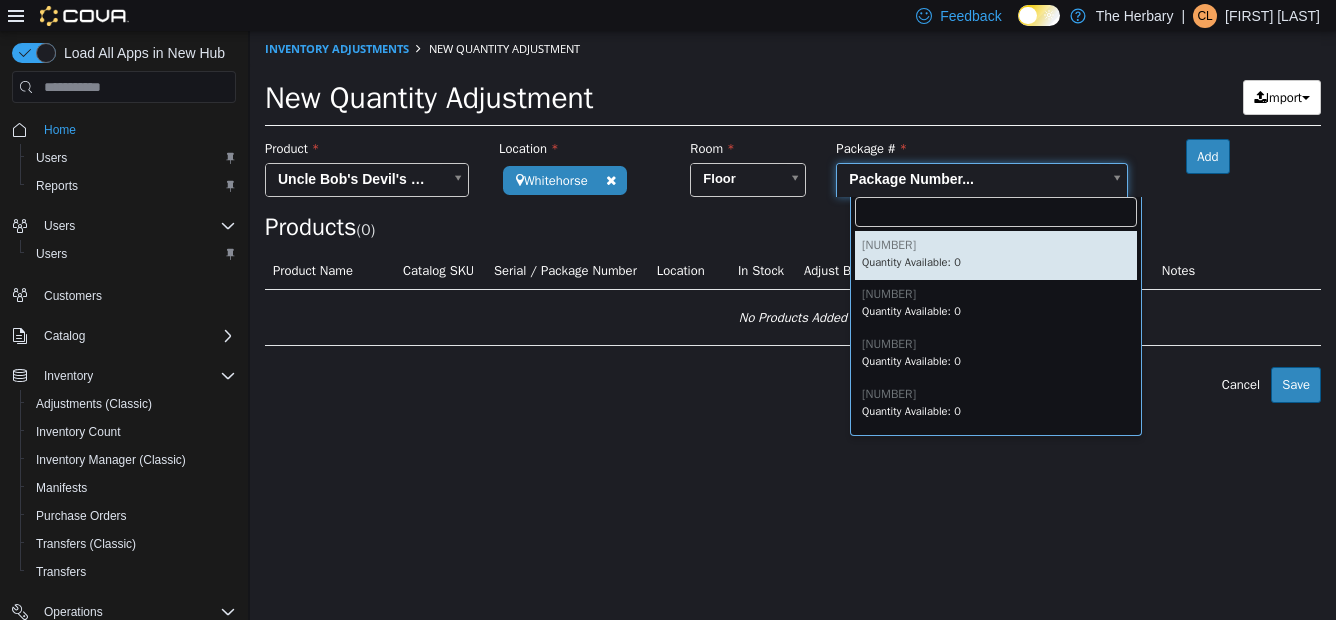 click on "**********" at bounding box center [793, 217] 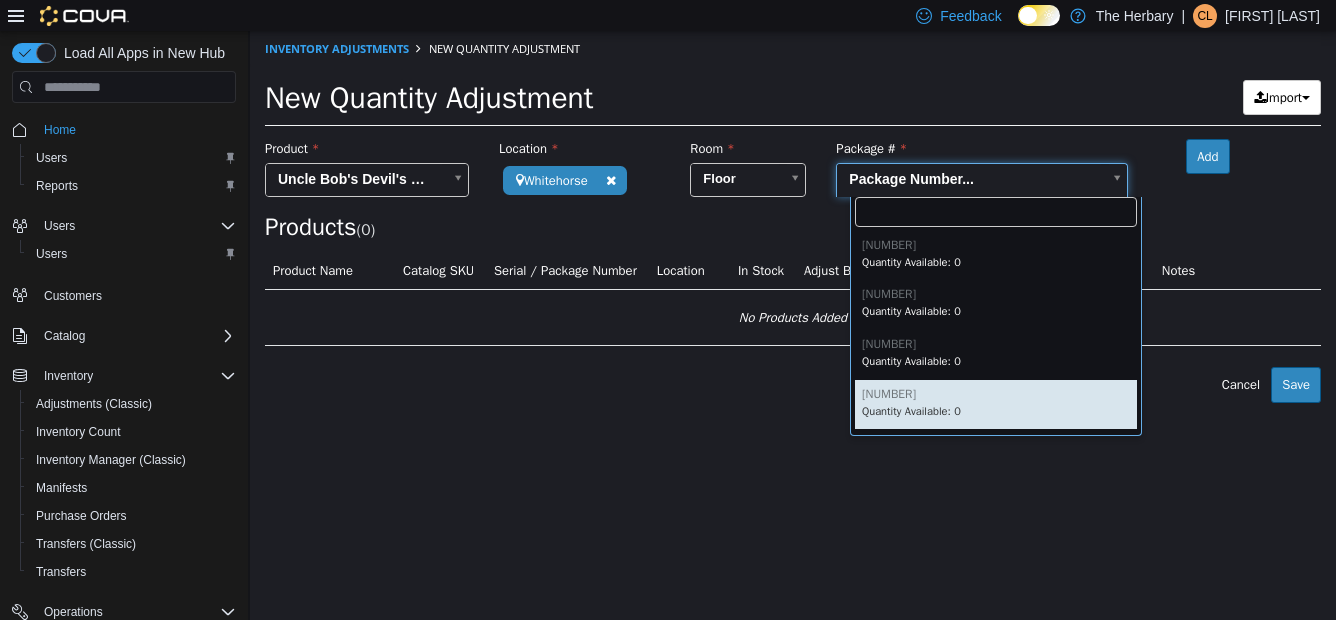 type on "**********" 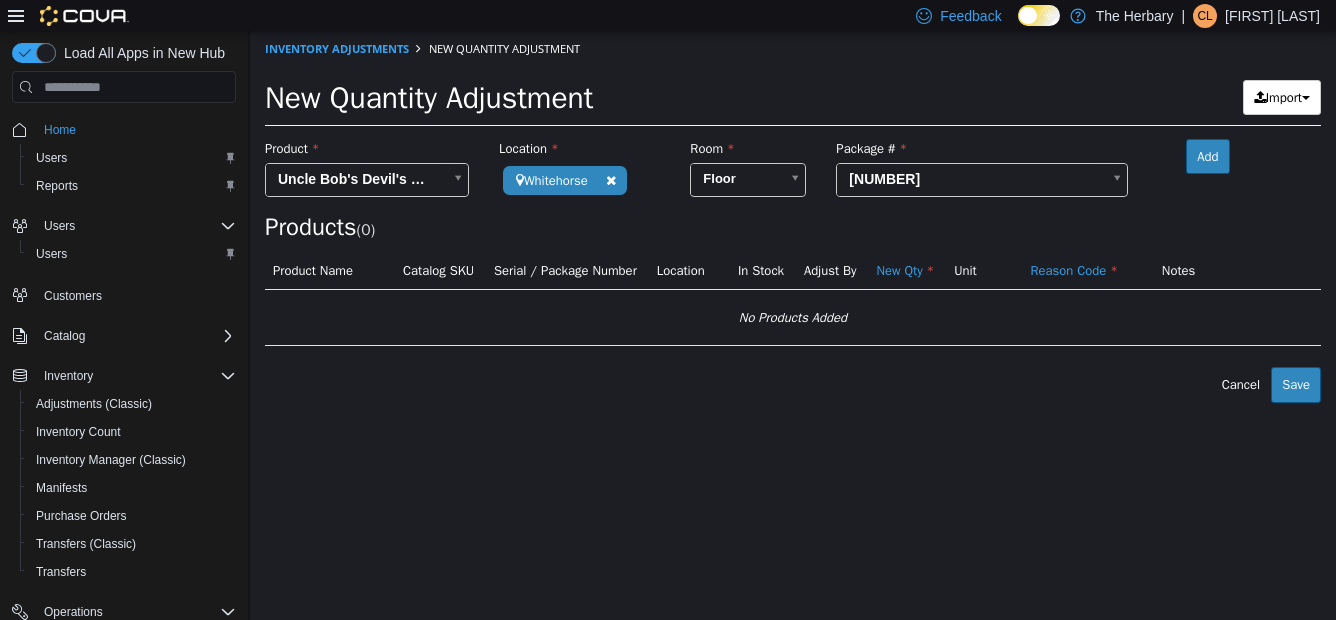 click on "Products  ( 0 )" at bounding box center [793, 190] 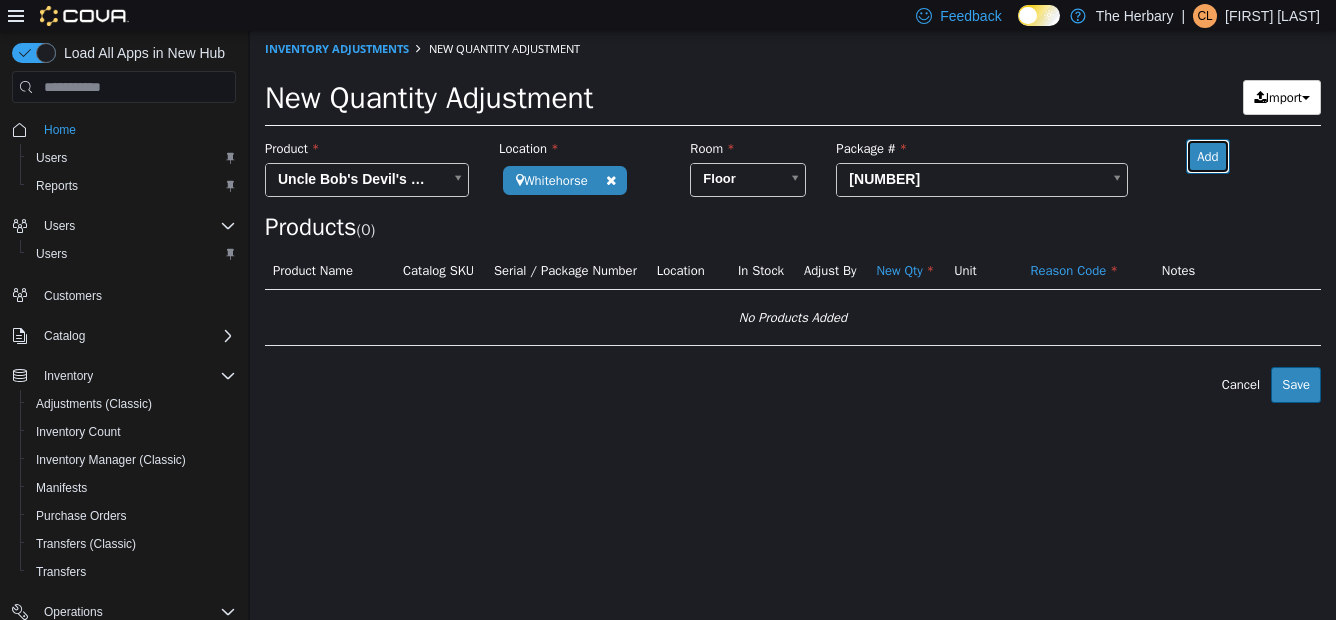 click on "Add" at bounding box center (1207, 157) 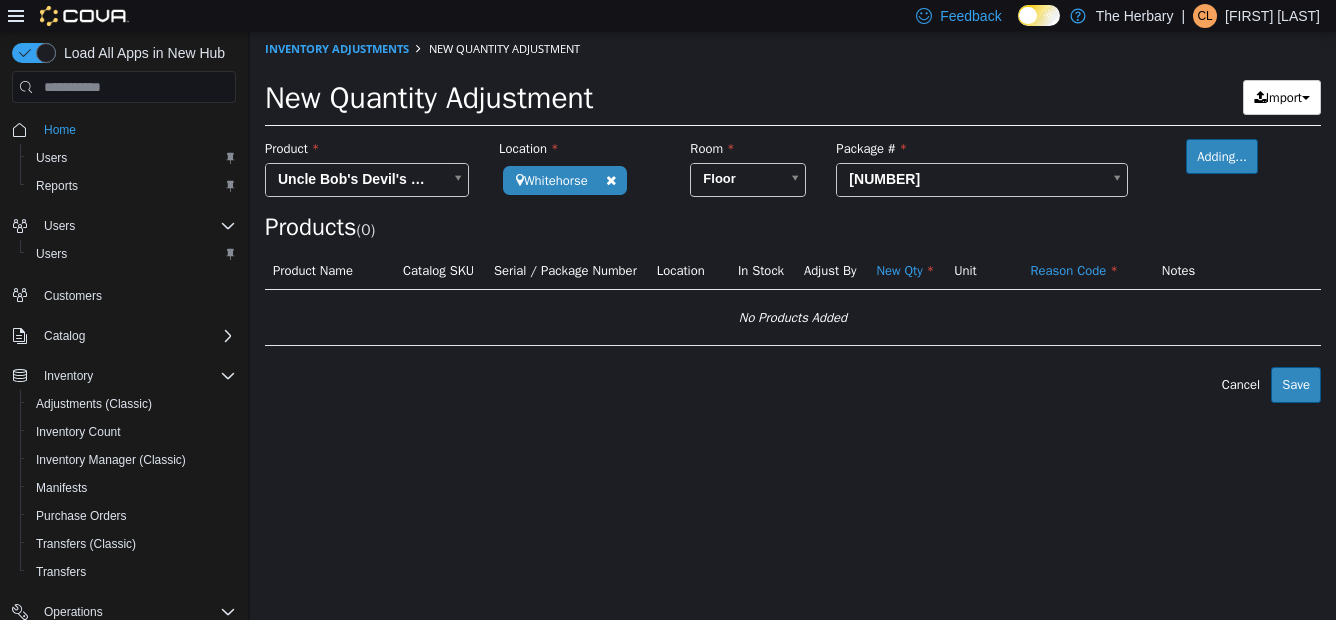 type 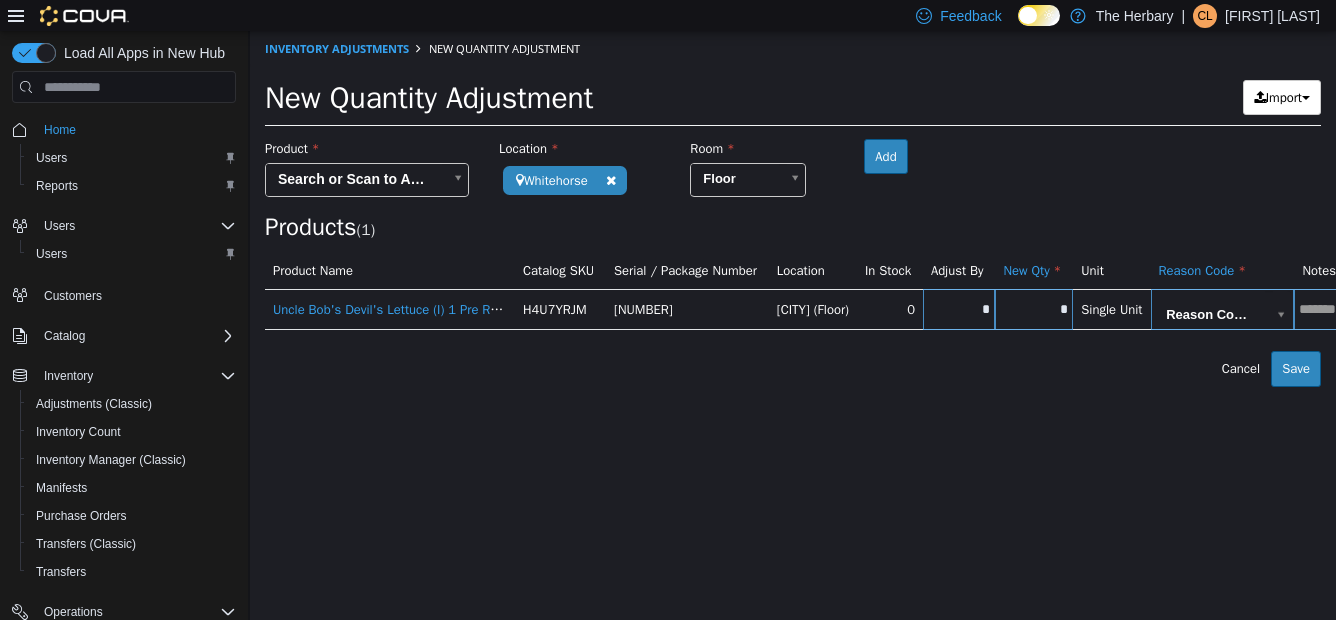 click on "*" at bounding box center (1034, 309) 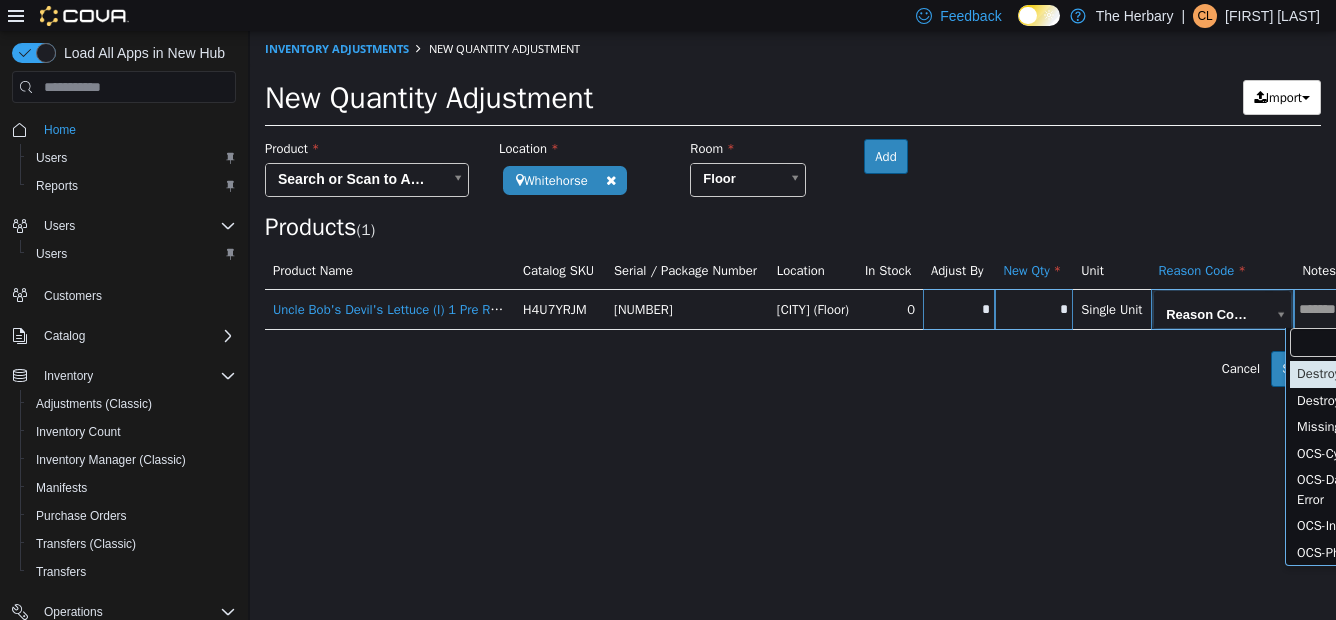 click on "×
Inventory Adjustments
New Quantity Adjustment
New Quantity Adjustment
Import  Inventory Export (.CSV) Package List (.TXT)
Product     Uncle [FIRST]'s Devil's Lettuce (I) 1 Pre Roll .5g H4U7YRJM [NUMBER] [CITY] (Floor) 0 * * Single Unit     Reason Code...     Error saving adjustment please resolve the errors above. Cancel Save
Destroyed Missing Overage" at bounding box center [793, 209] 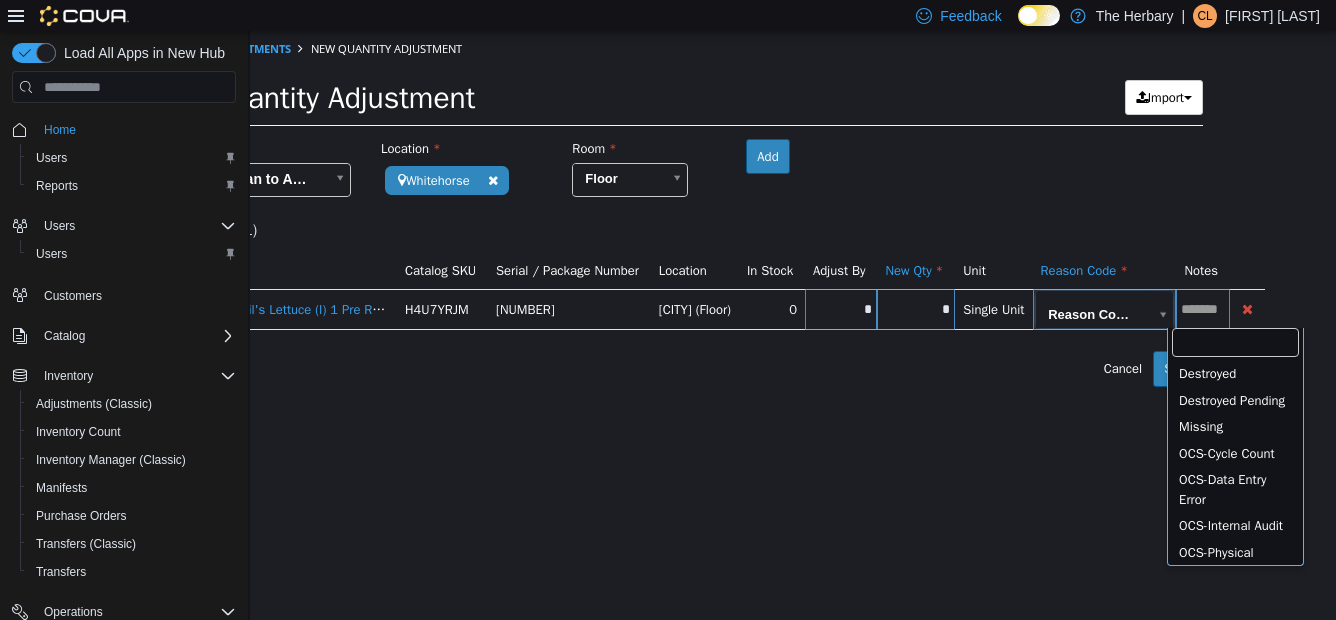 scroll, scrollTop: 0, scrollLeft: 131, axis: horizontal 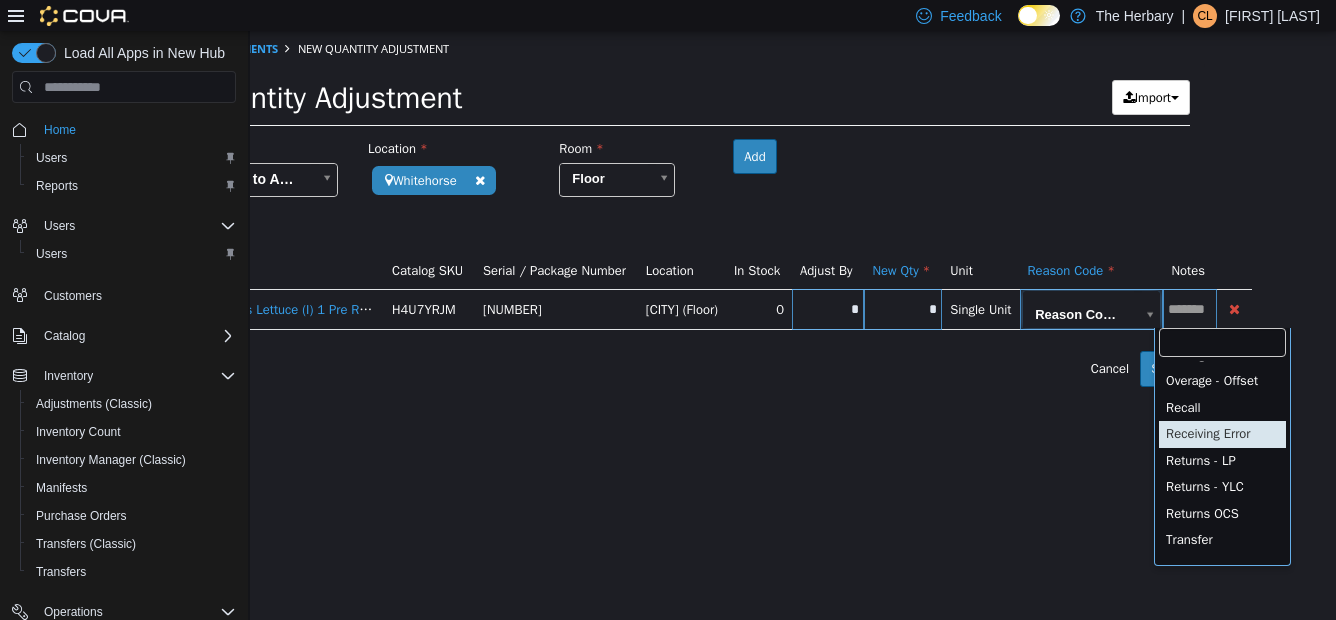 type on "**********" 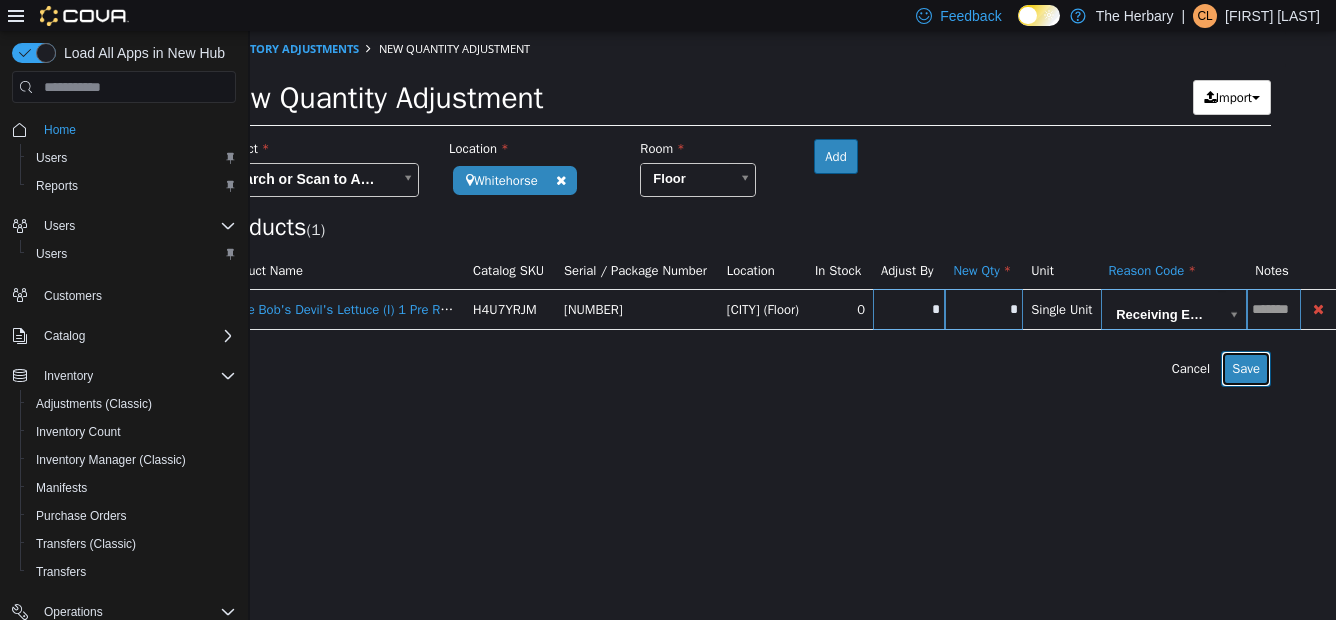 click on "Save" at bounding box center [1246, 369] 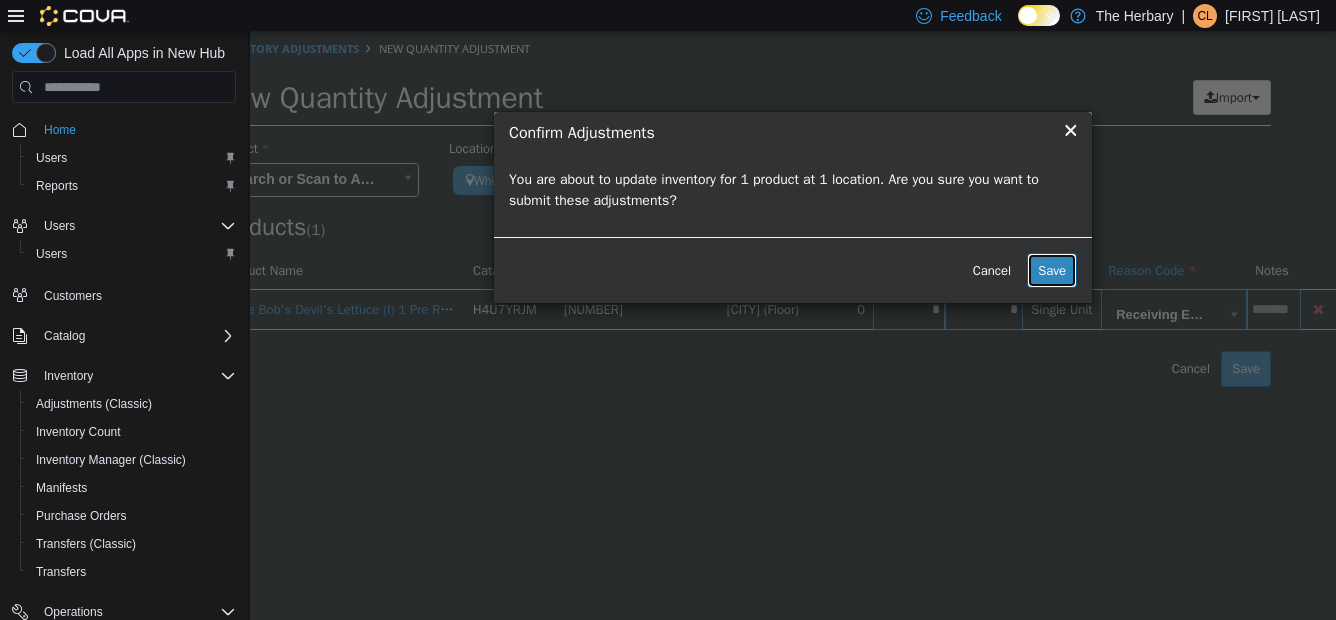 click on "Save" at bounding box center (1052, 271) 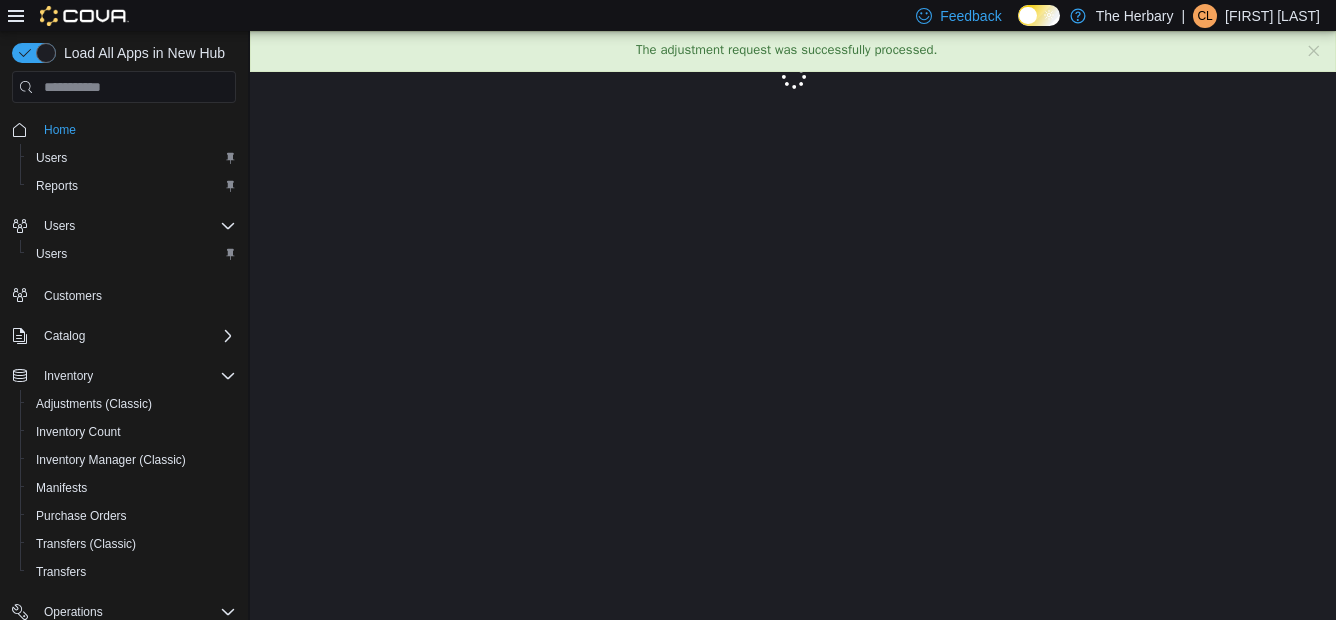 scroll, scrollTop: 0, scrollLeft: 0, axis: both 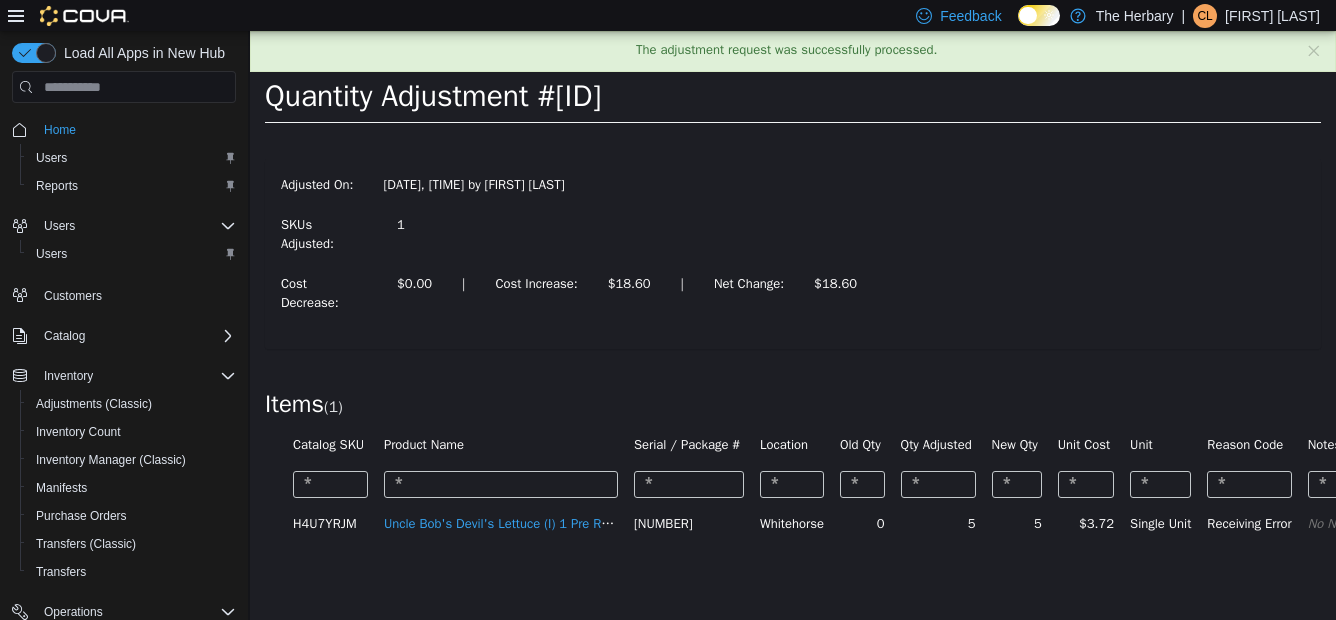 click on "[FIRST] [LAST]" at bounding box center (1272, 16) 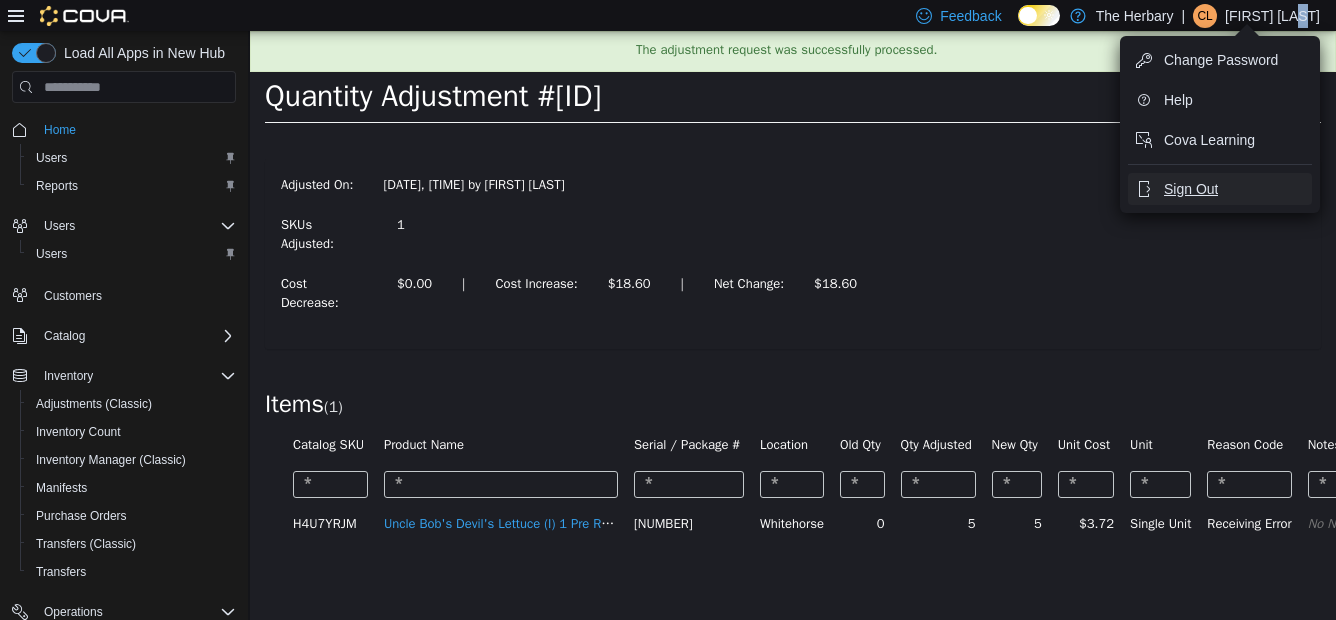 click on "Sign Out" at bounding box center (1191, 189) 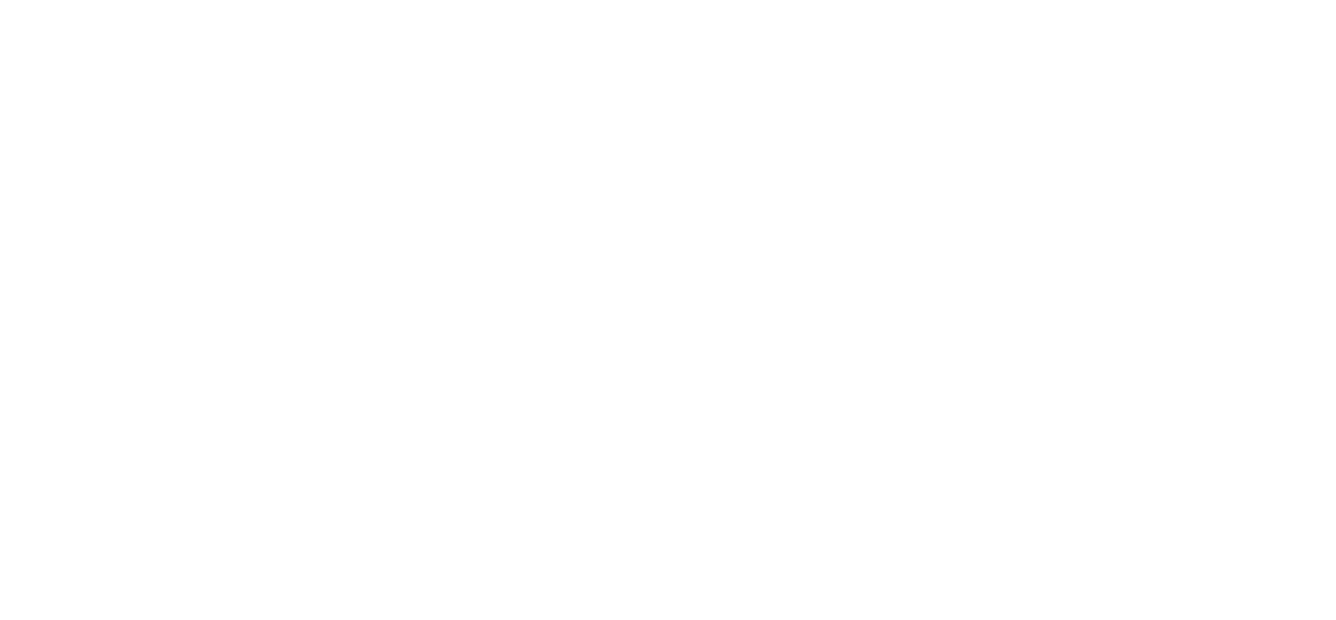 scroll, scrollTop: 0, scrollLeft: 0, axis: both 